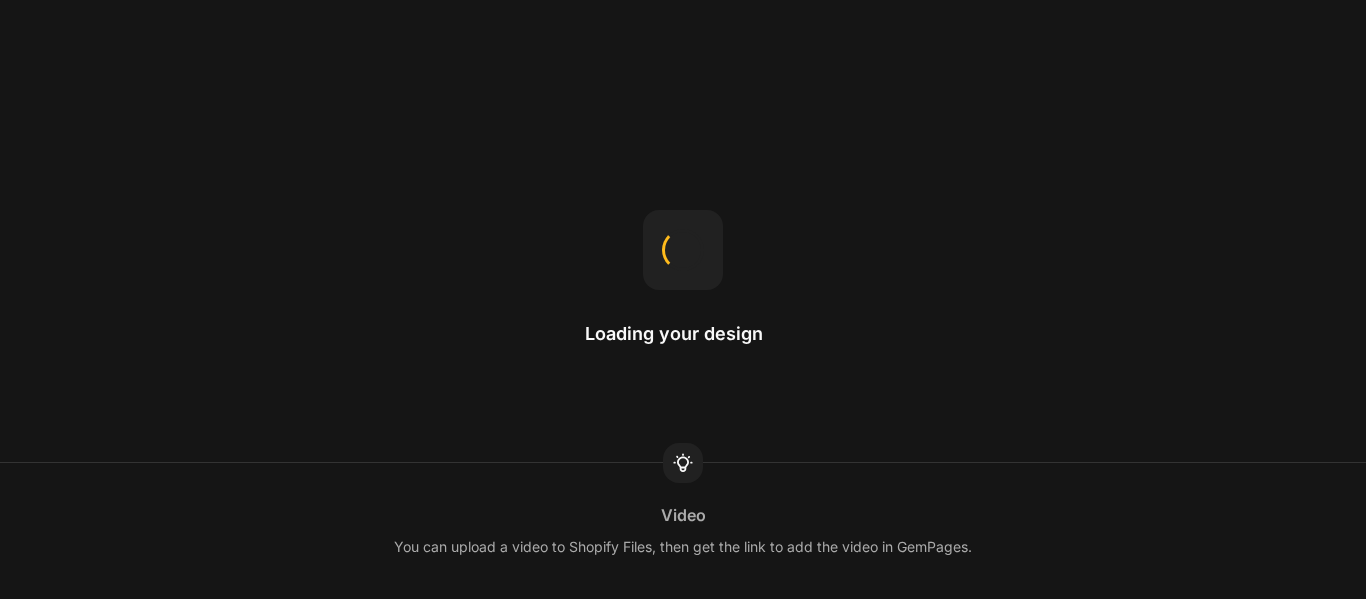 scroll, scrollTop: 0, scrollLeft: 0, axis: both 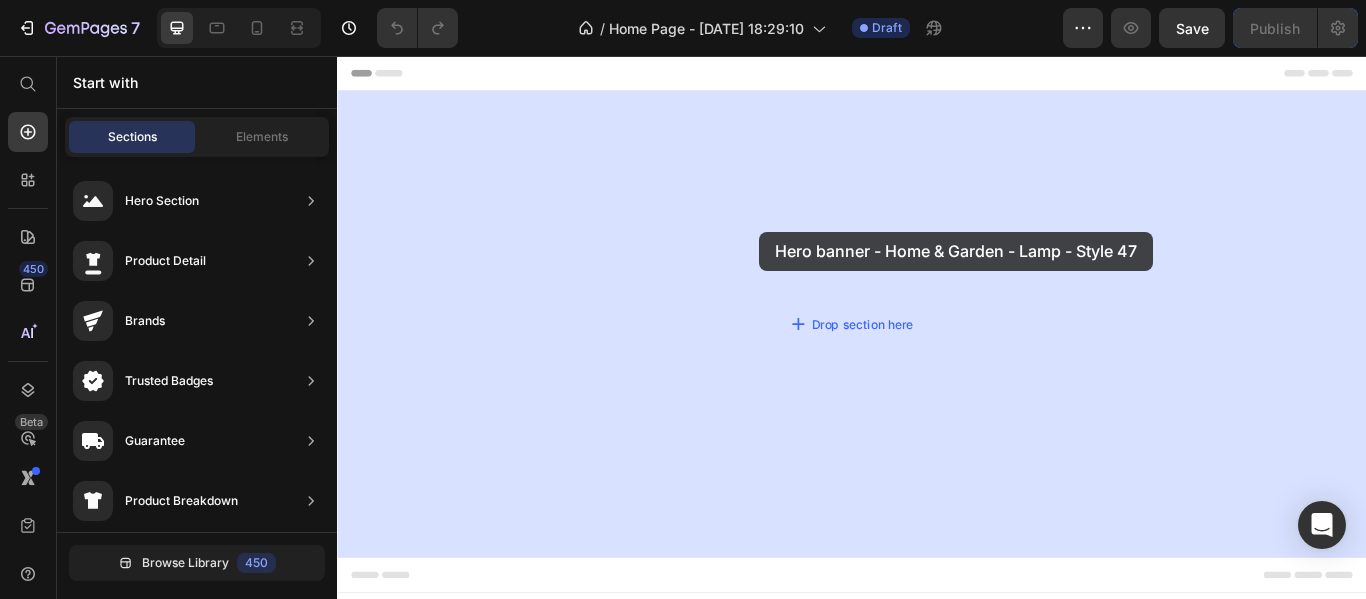 drag, startPoint x: 808, startPoint y: 280, endPoint x: 857, endPoint y: 270, distance: 50.01 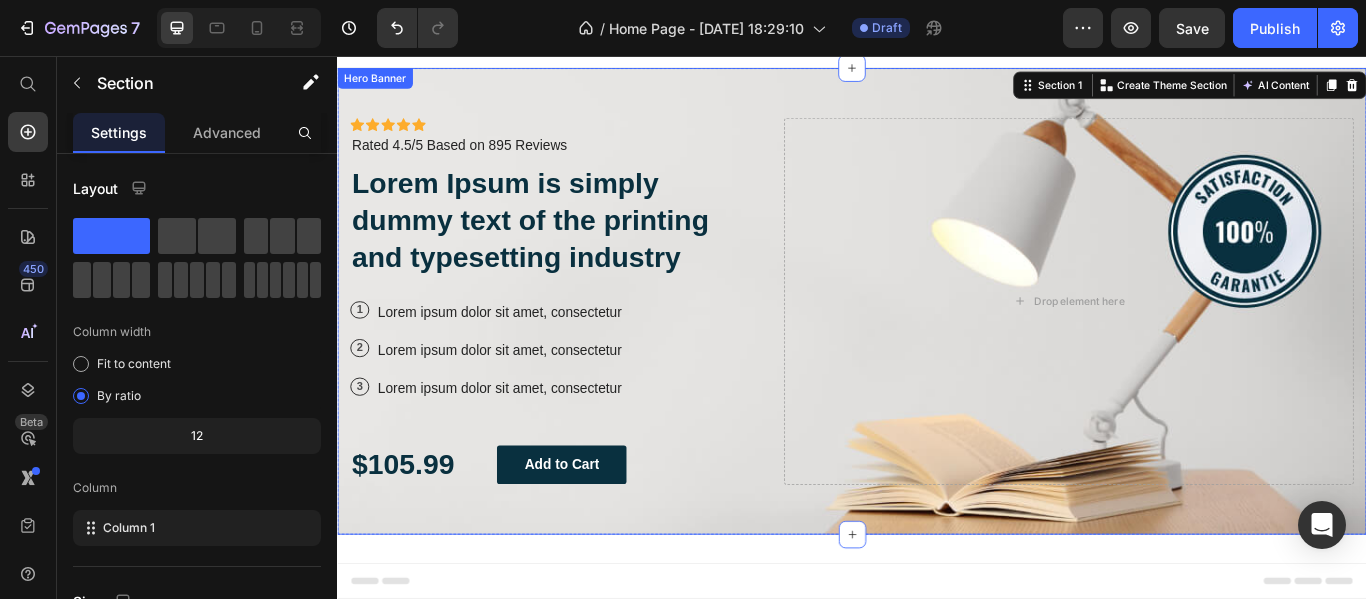 scroll, scrollTop: 0, scrollLeft: 0, axis: both 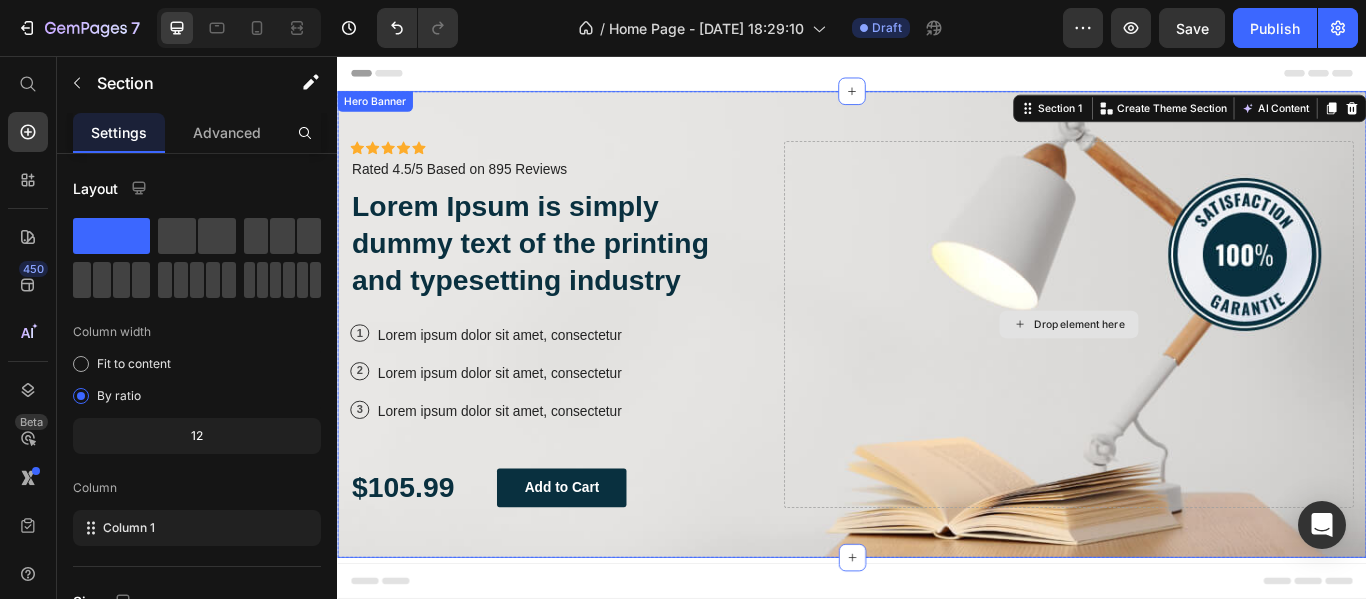 click on "Drop element here" at bounding box center [1190, 369] 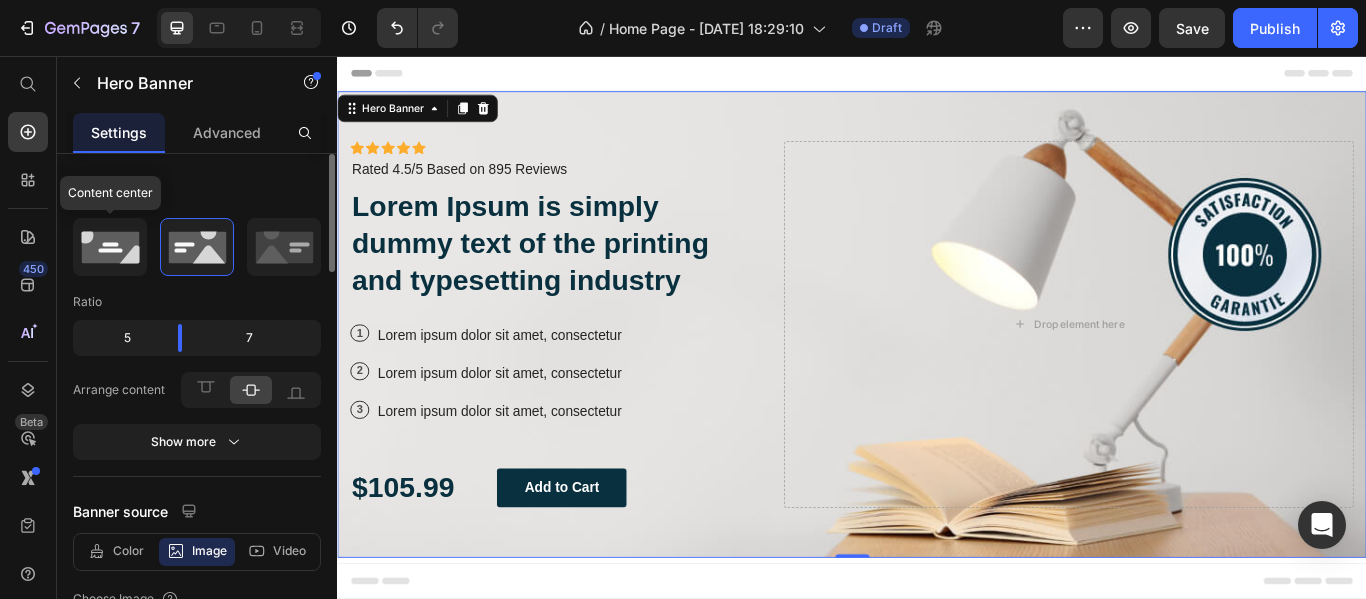 click 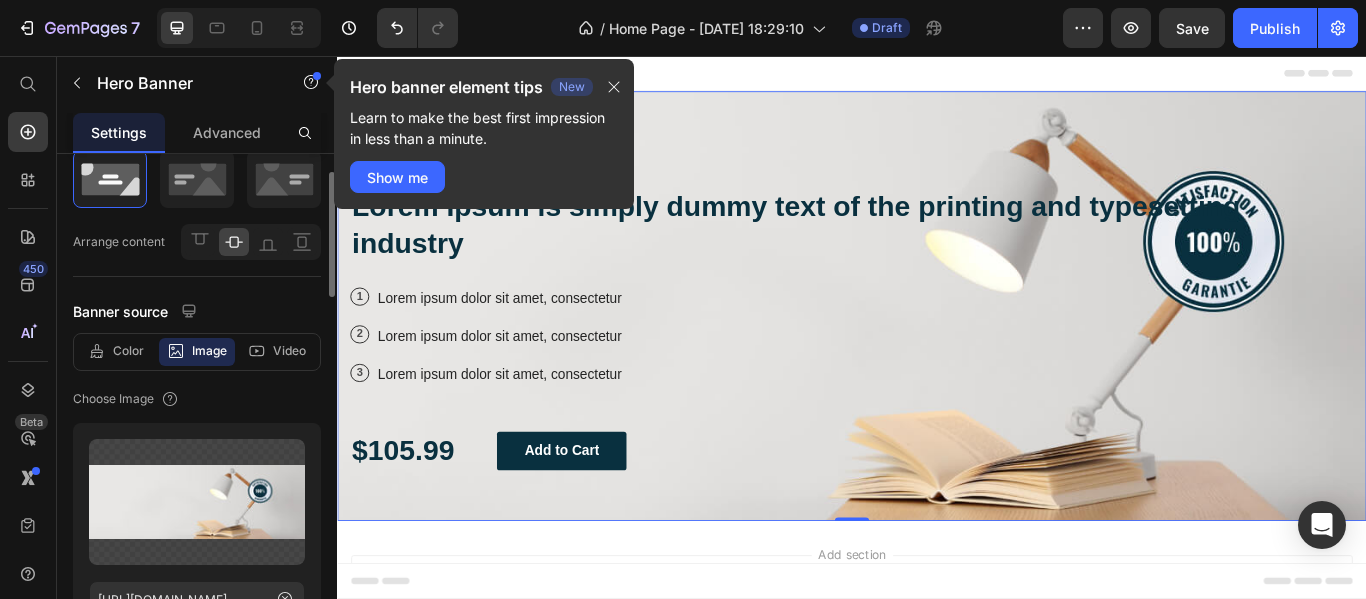 scroll, scrollTop: 67, scrollLeft: 0, axis: vertical 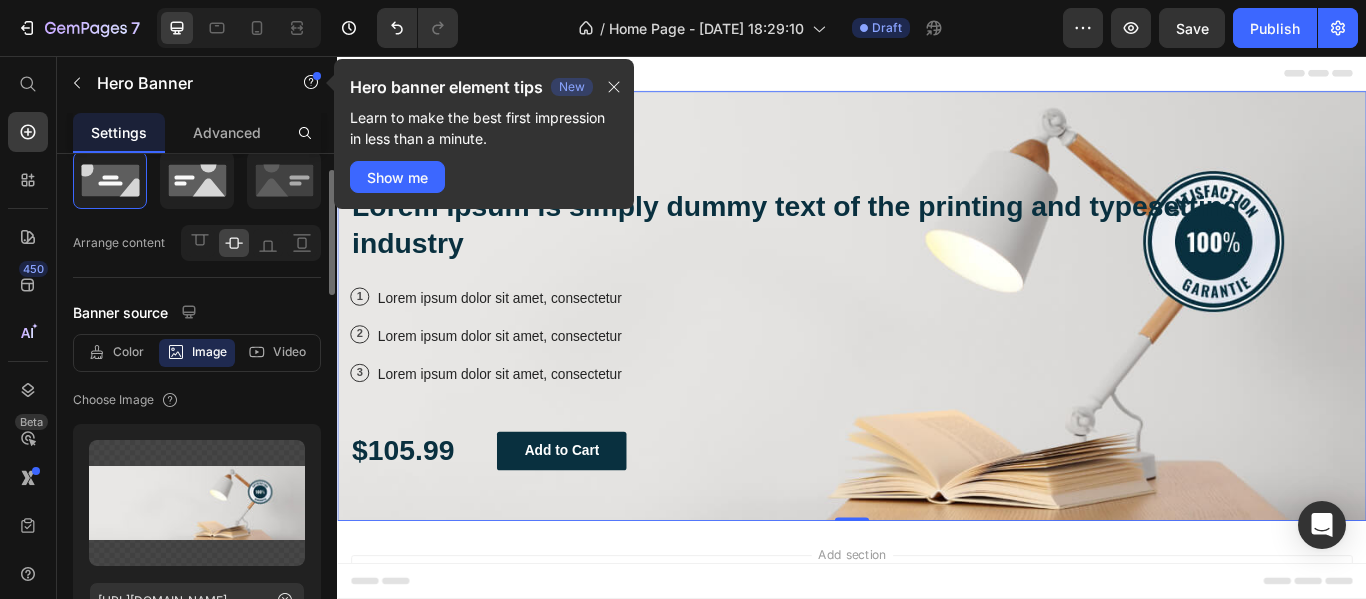 click 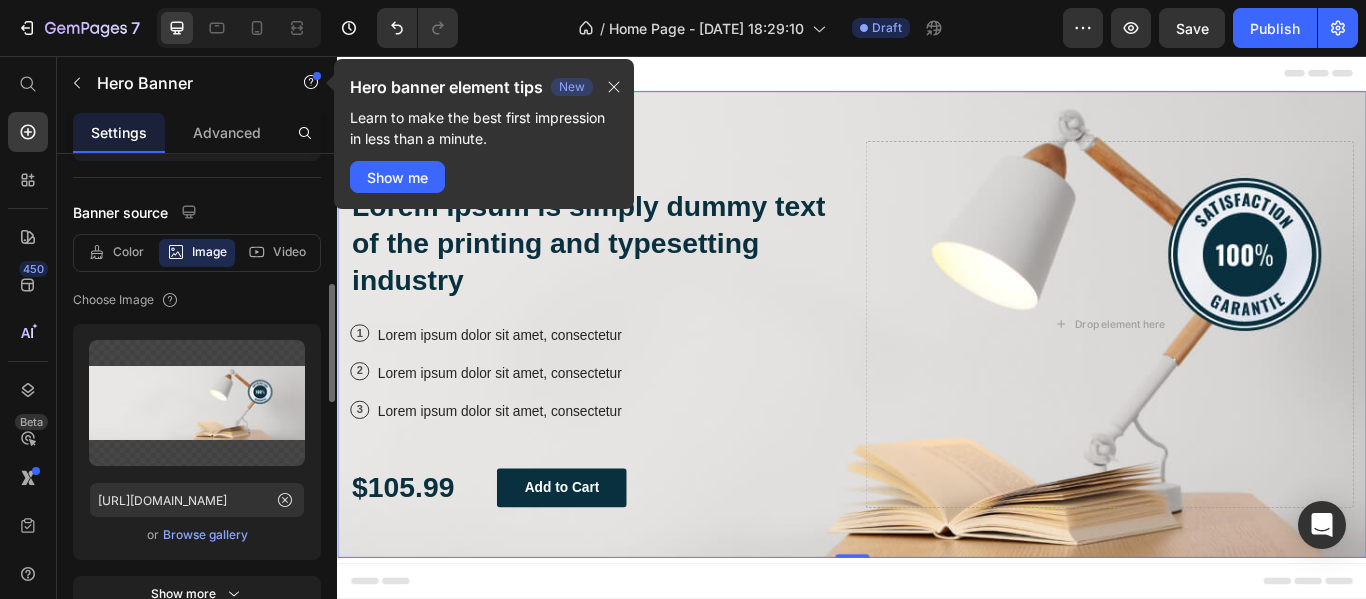 scroll, scrollTop: 360, scrollLeft: 0, axis: vertical 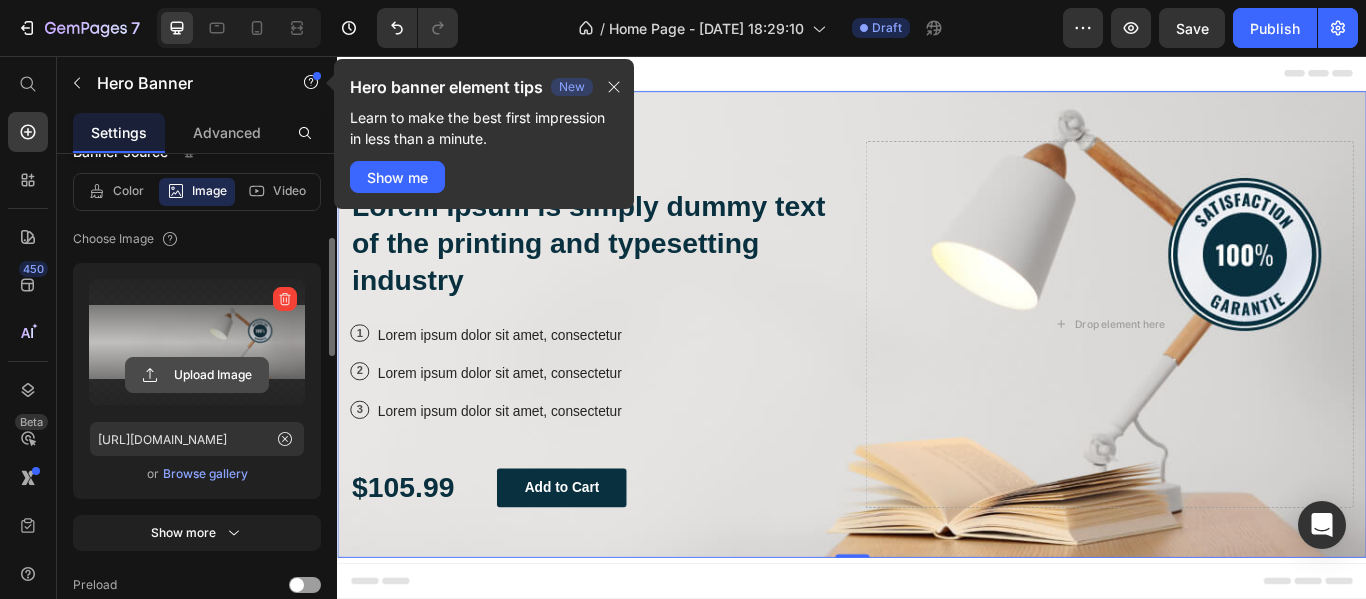 click 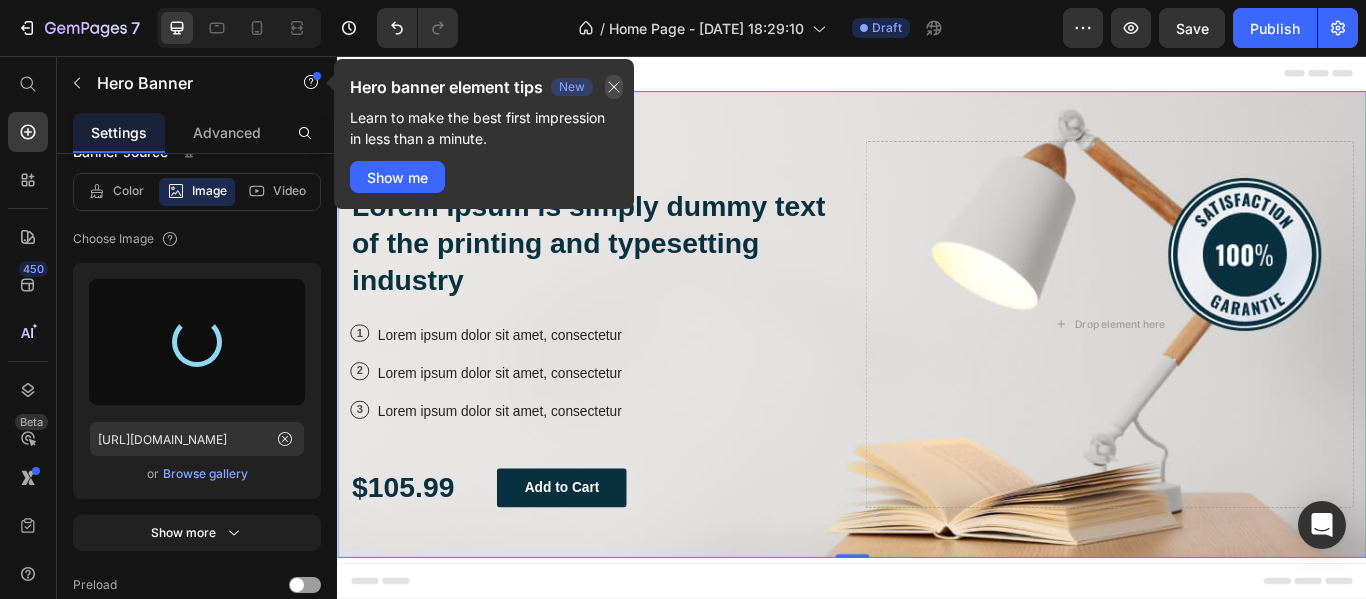 click 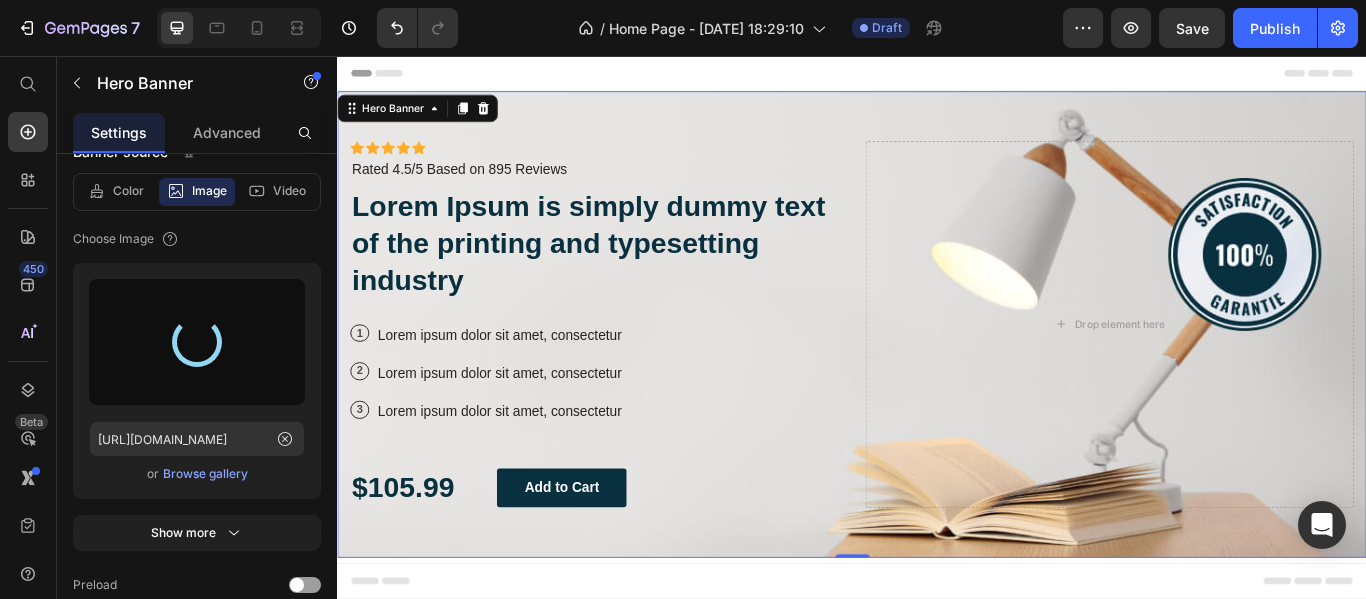 type on "[URL][DOMAIN_NAME]" 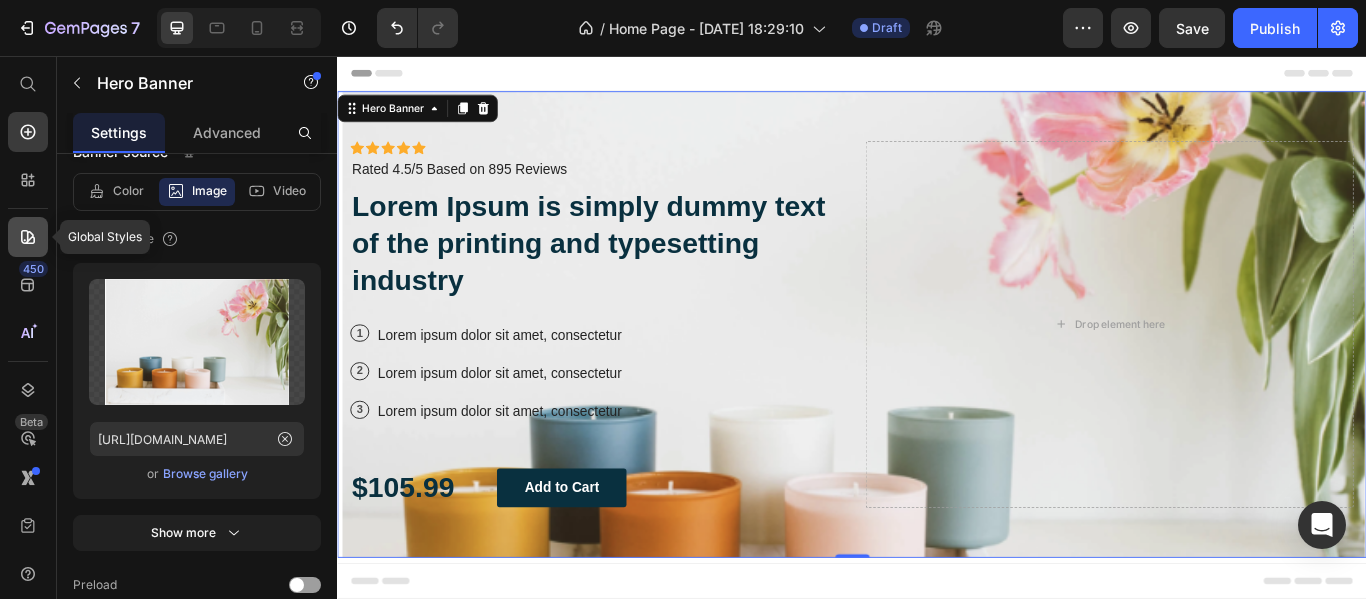 click 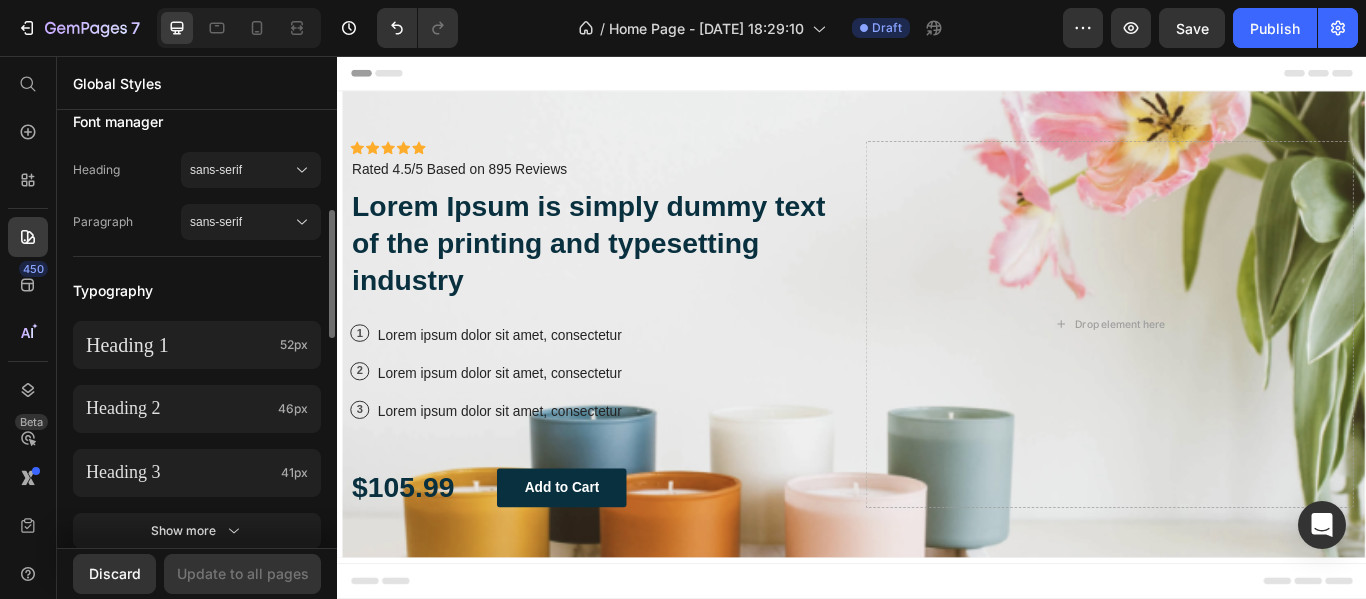 scroll, scrollTop: 318, scrollLeft: 0, axis: vertical 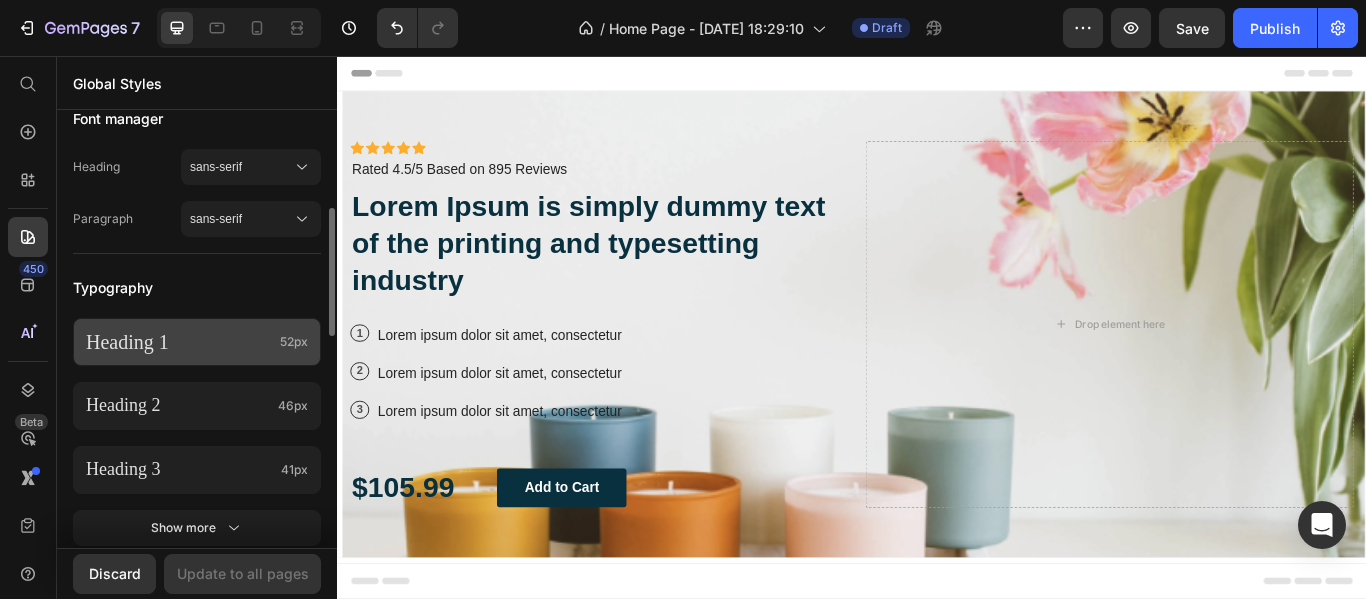 click on "Heading 1" at bounding box center [179, 342] 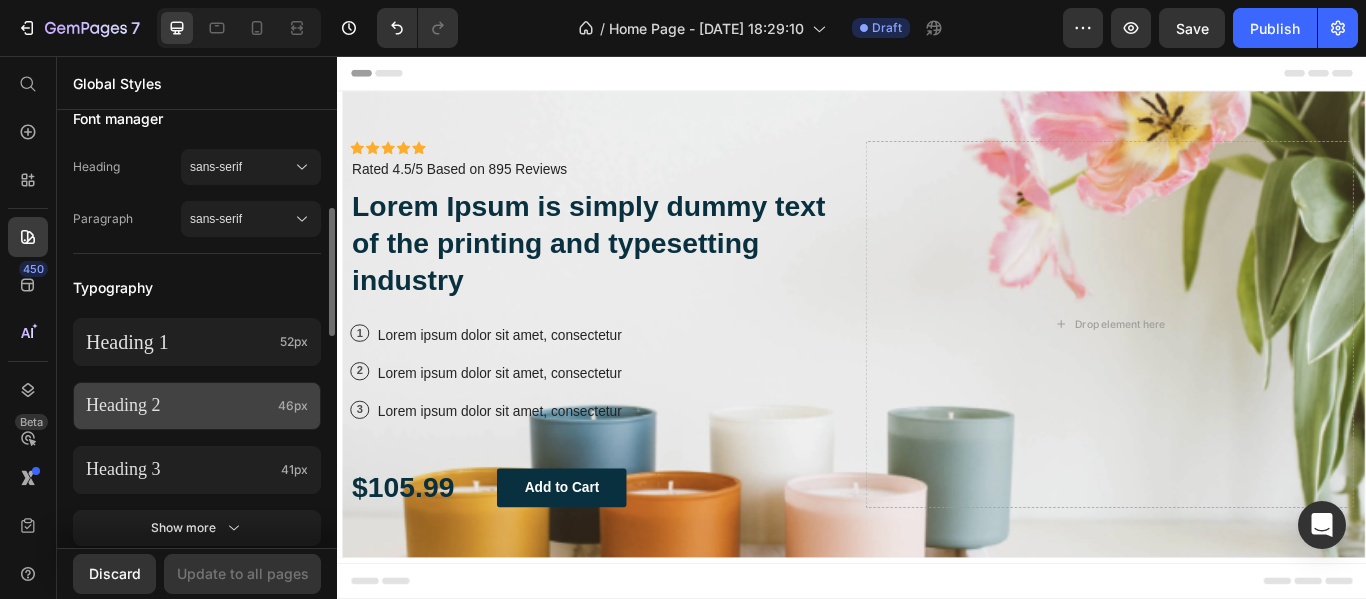 click on "Heading 2 46px" 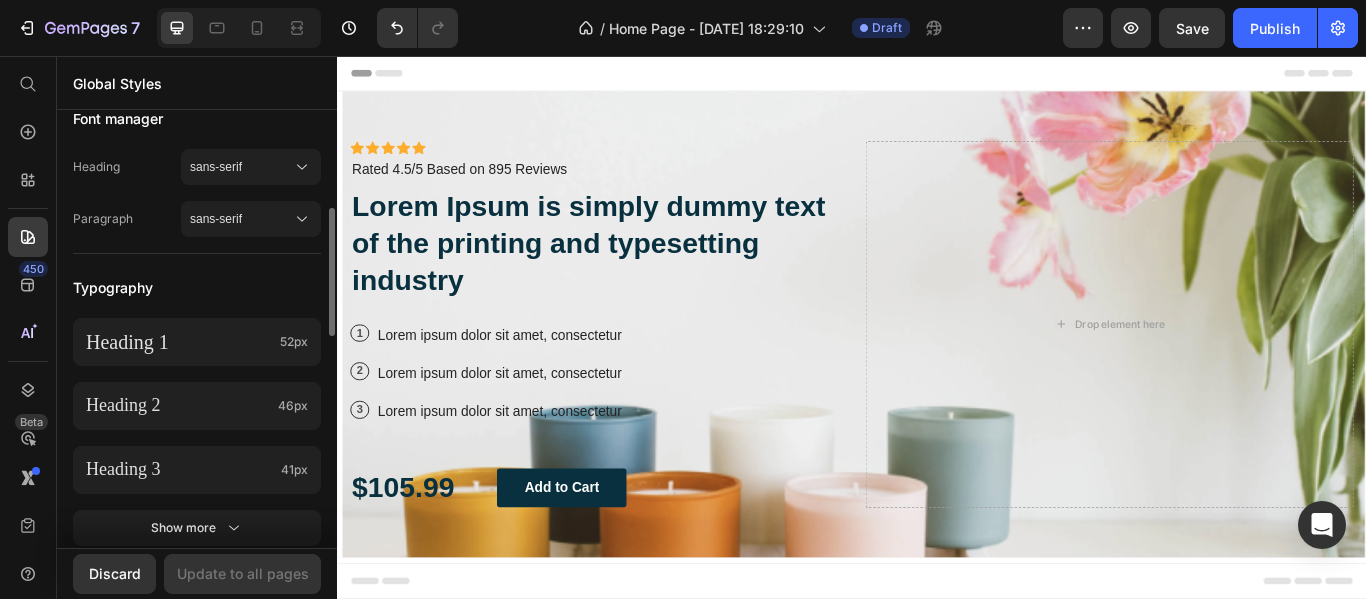 click on "Typography" at bounding box center (197, 288) 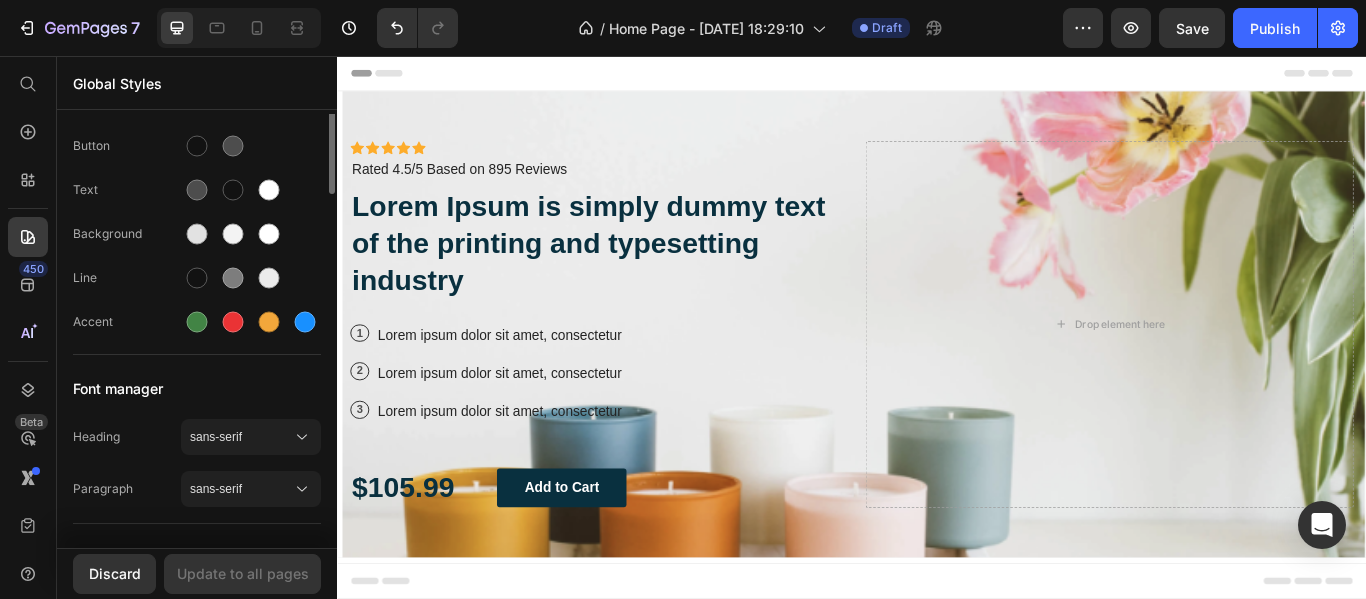 scroll, scrollTop: 0, scrollLeft: 0, axis: both 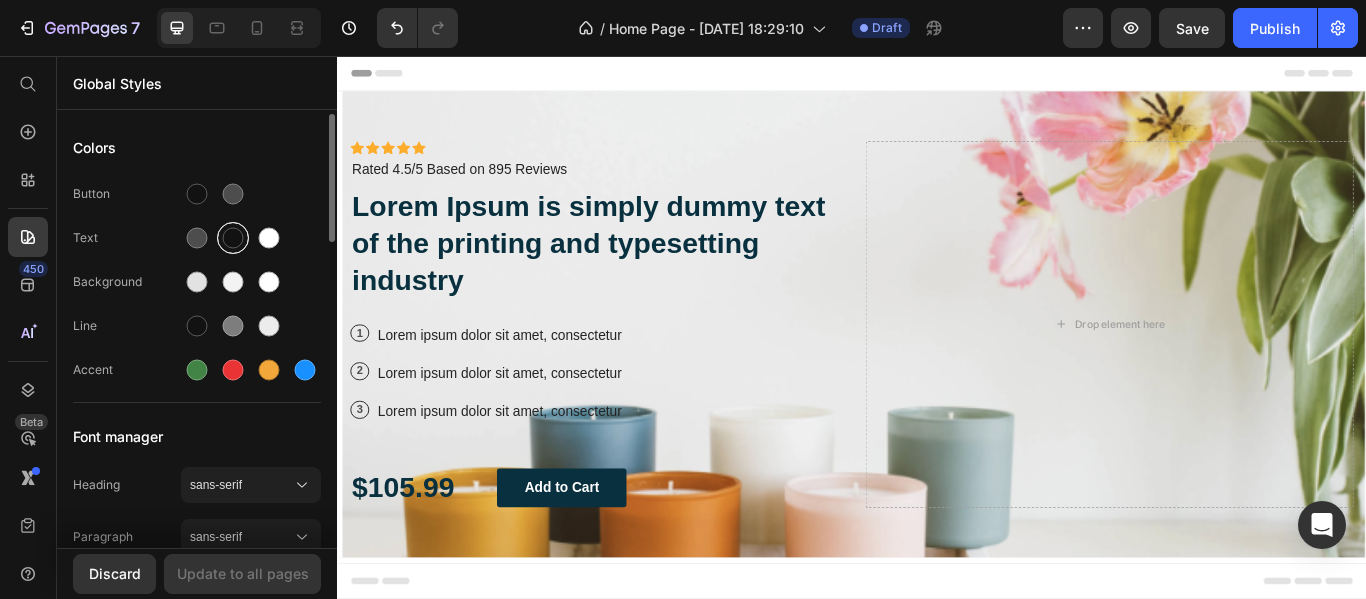 click at bounding box center (233, 238) 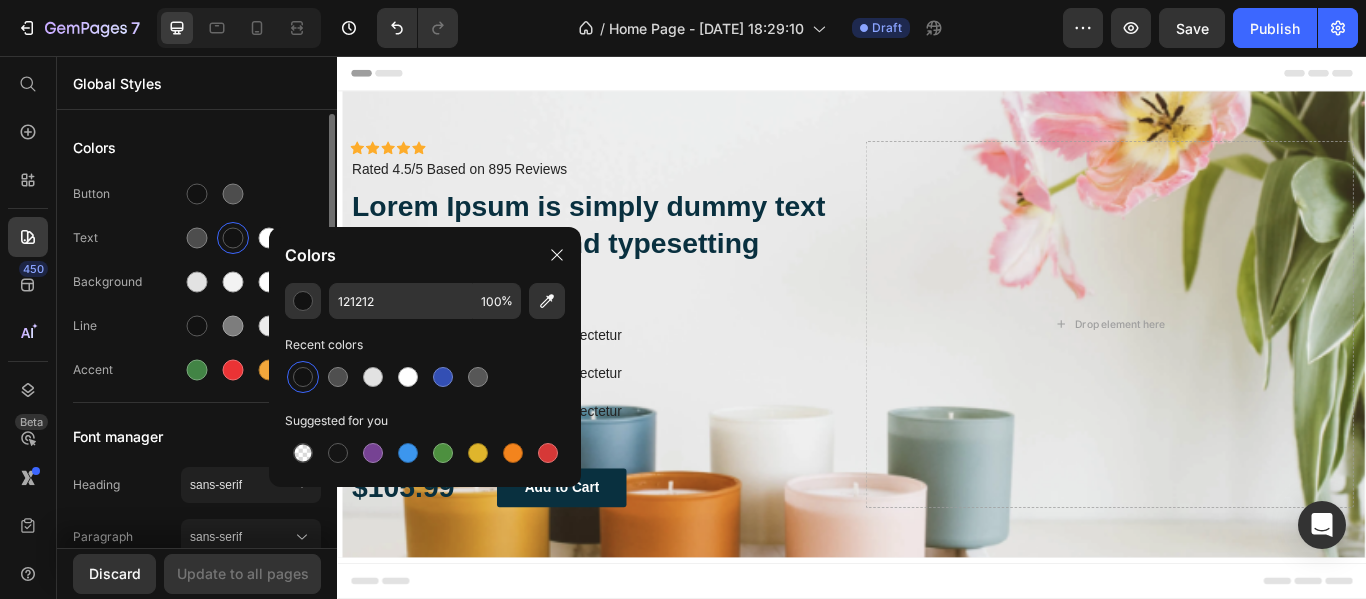 click on "Colors" at bounding box center [197, 148] 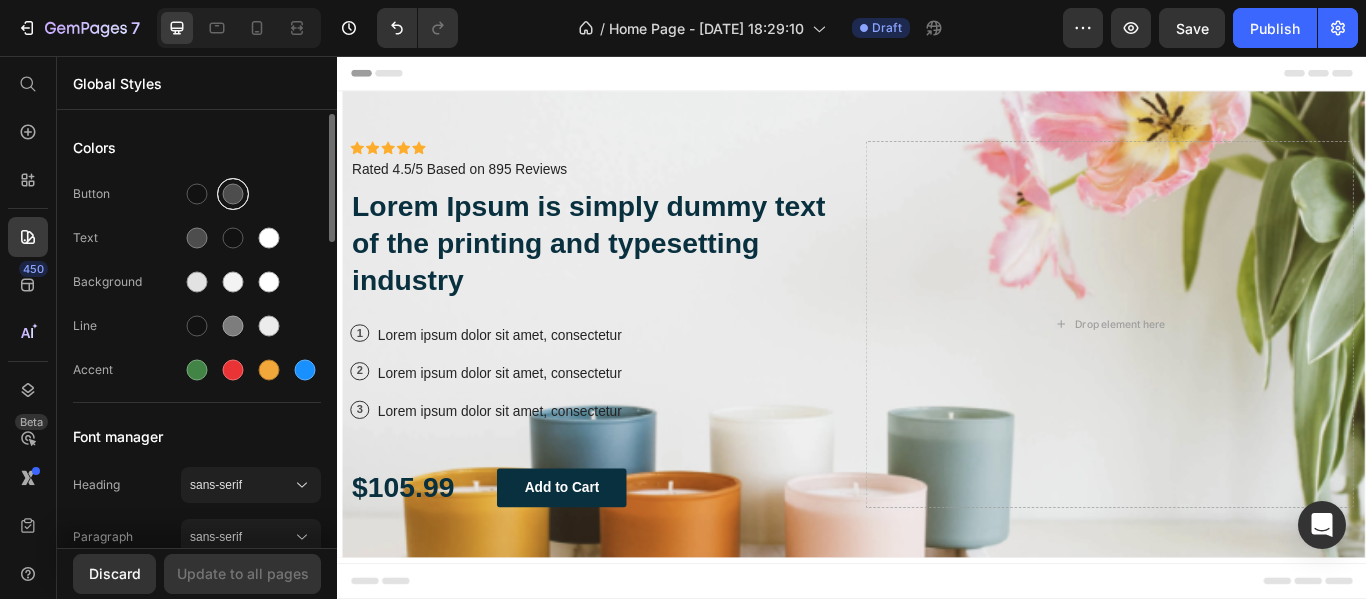 click at bounding box center [233, 194] 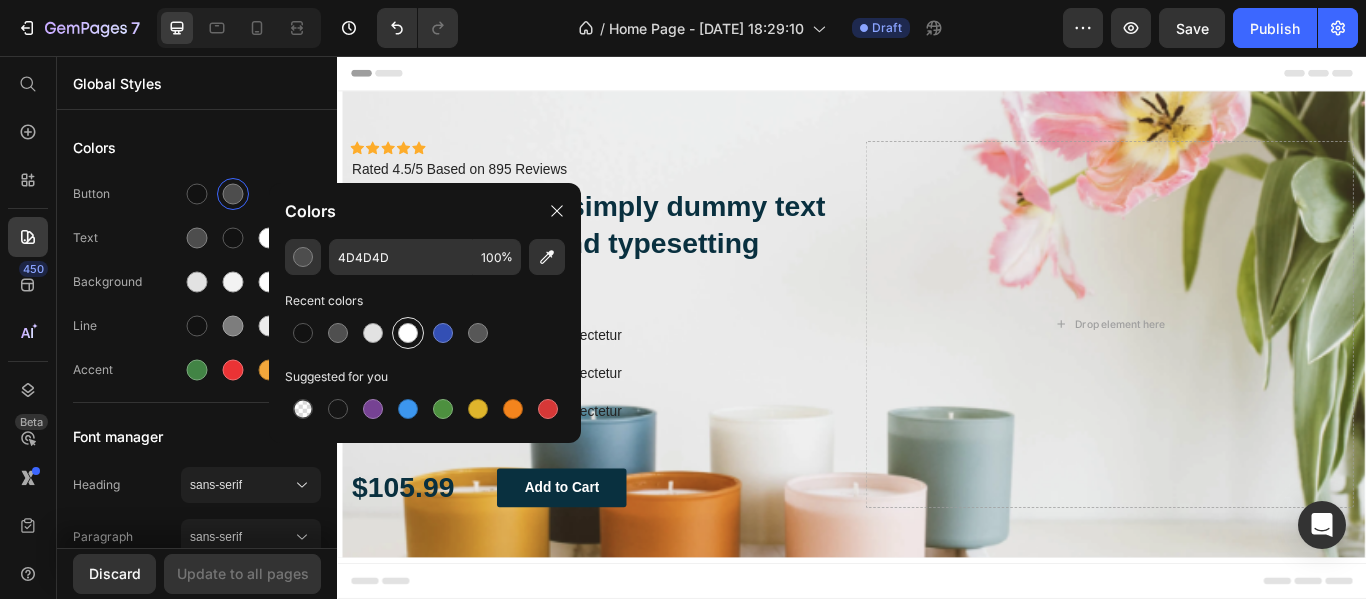click at bounding box center (408, 333) 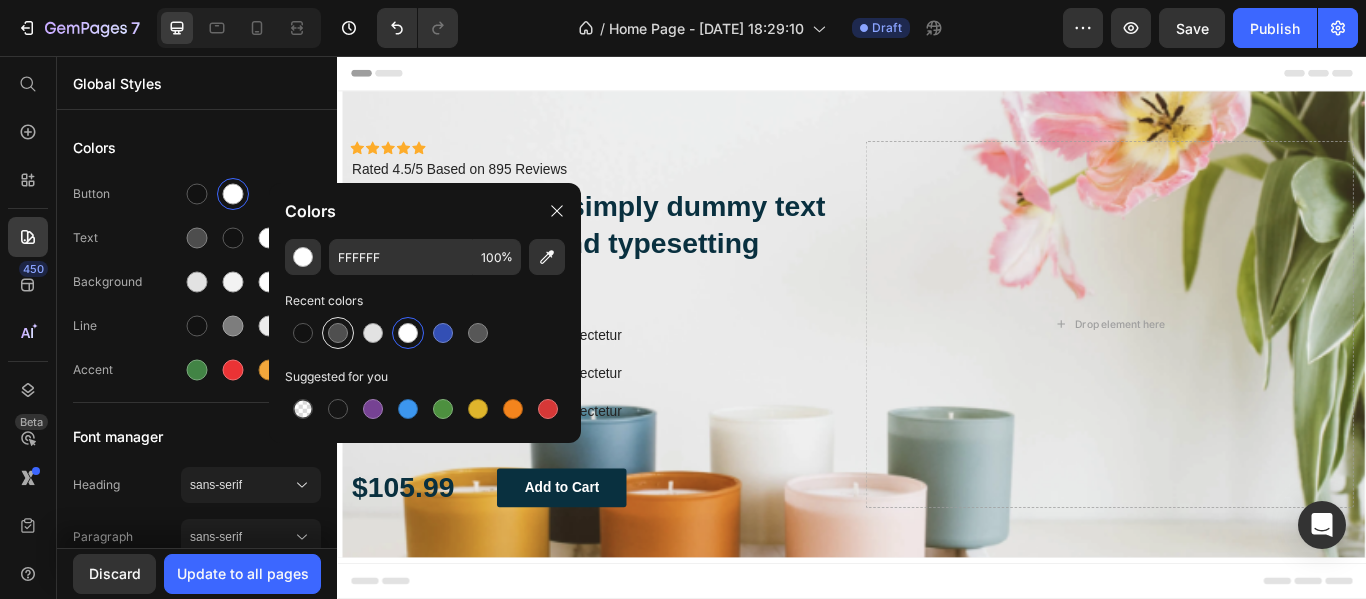 click at bounding box center (338, 333) 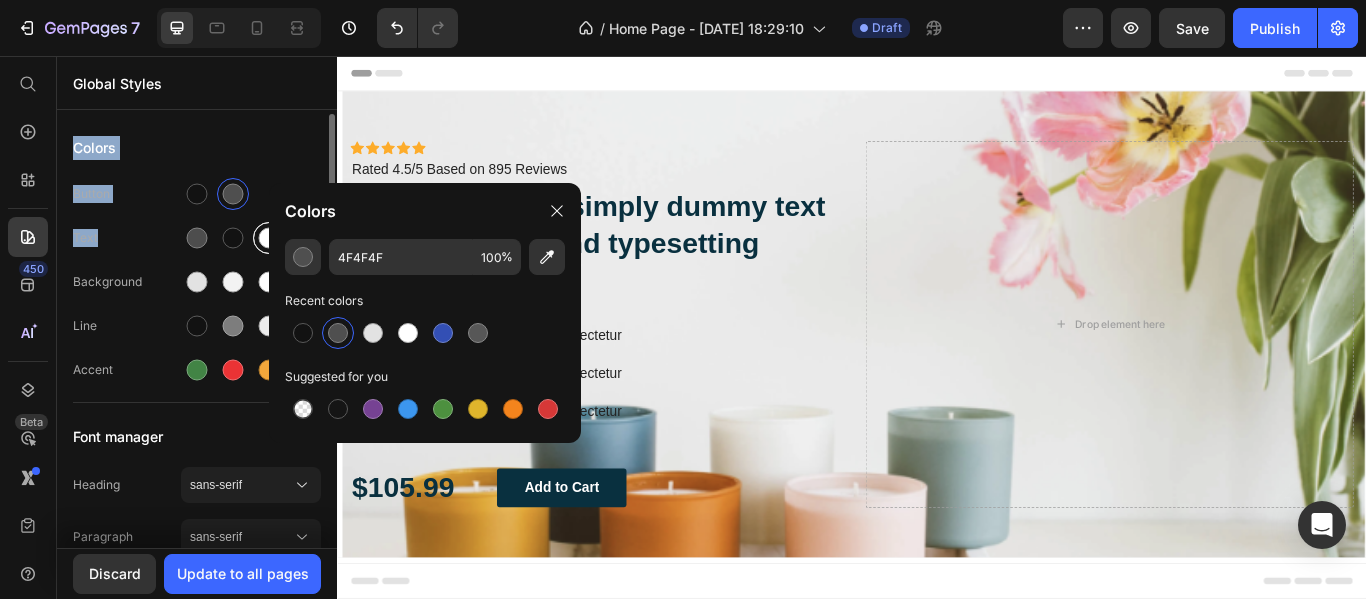 drag, startPoint x: 280, startPoint y: 104, endPoint x: 261, endPoint y: 234, distance: 131.38112 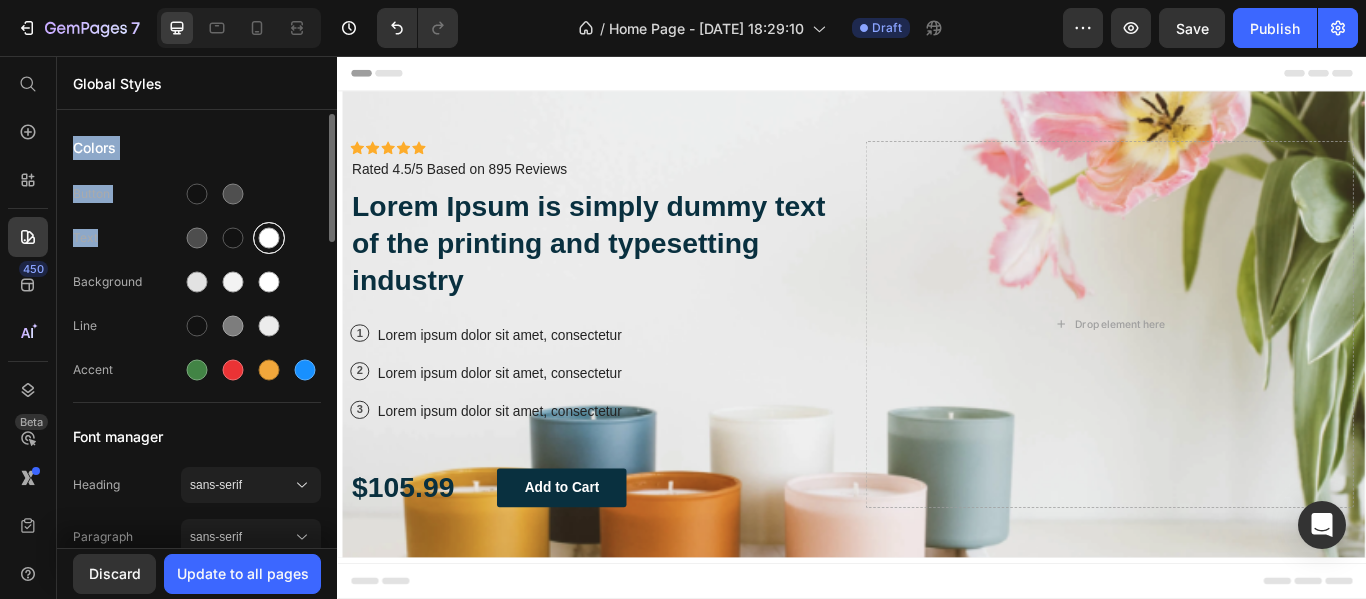click at bounding box center [269, 238] 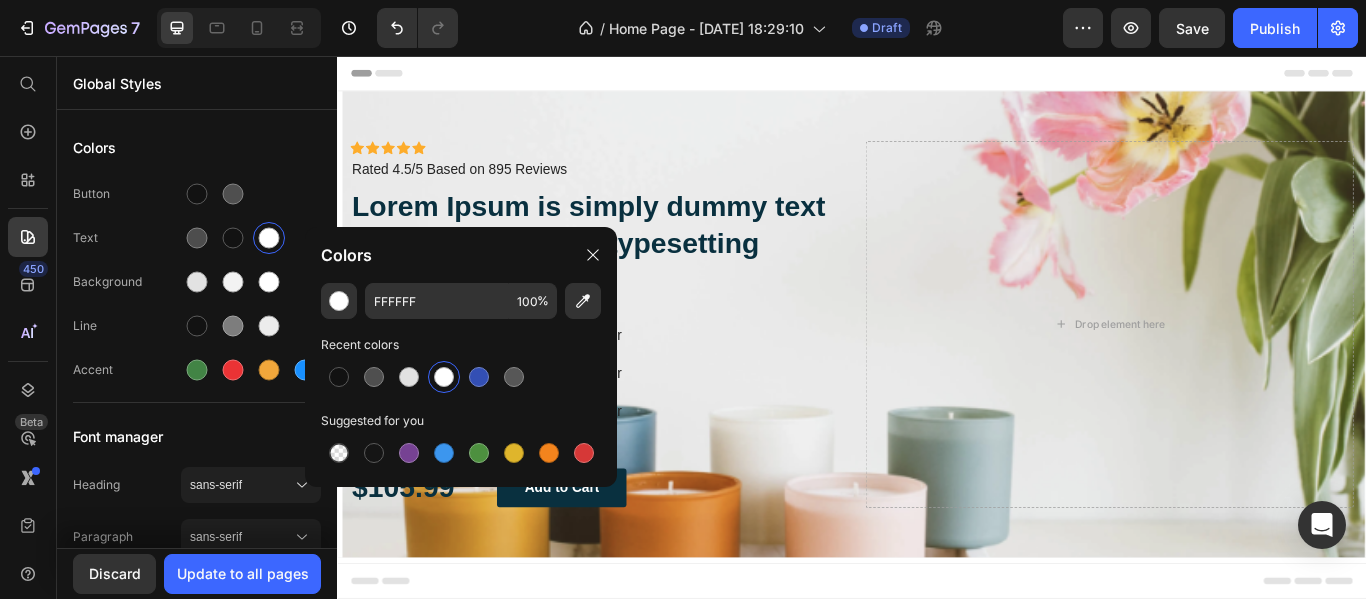 click at bounding box center (444, 377) 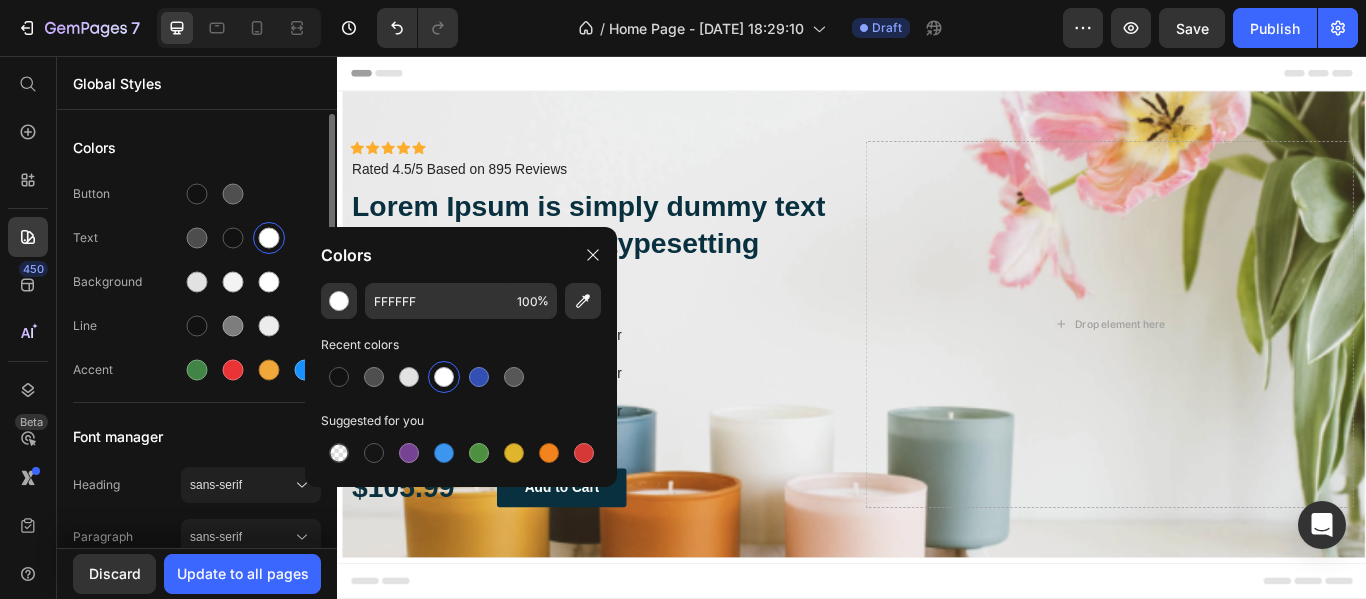 click on "Colors" at bounding box center (197, 148) 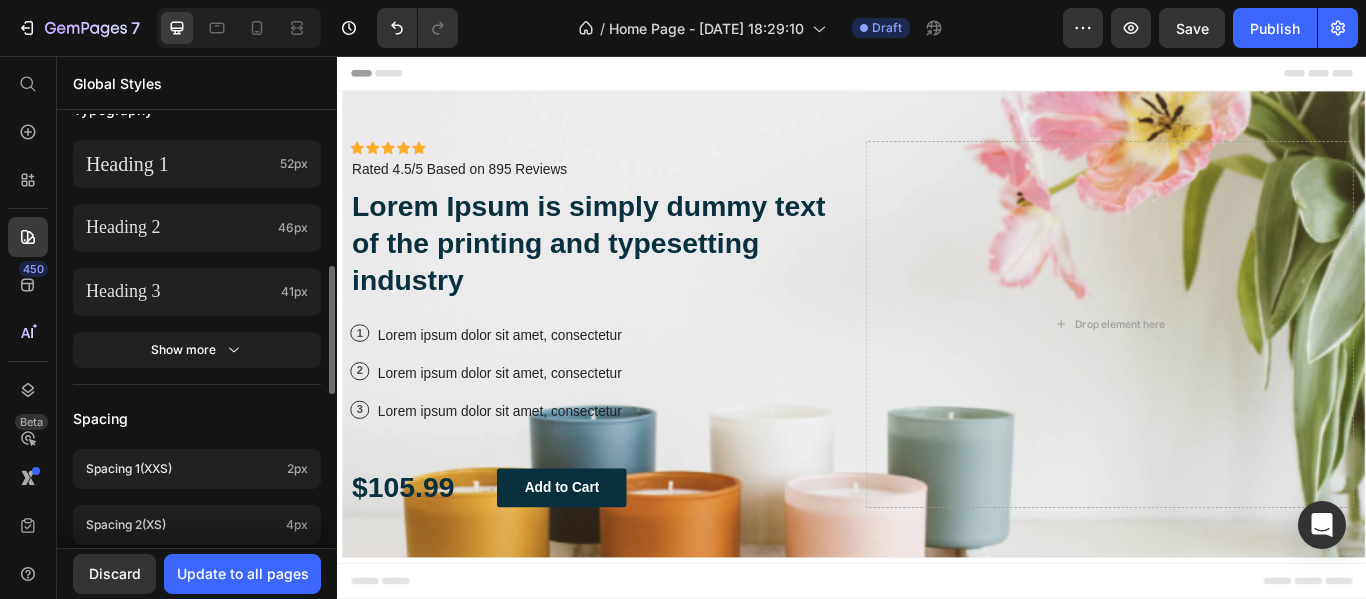 scroll, scrollTop: 500, scrollLeft: 0, axis: vertical 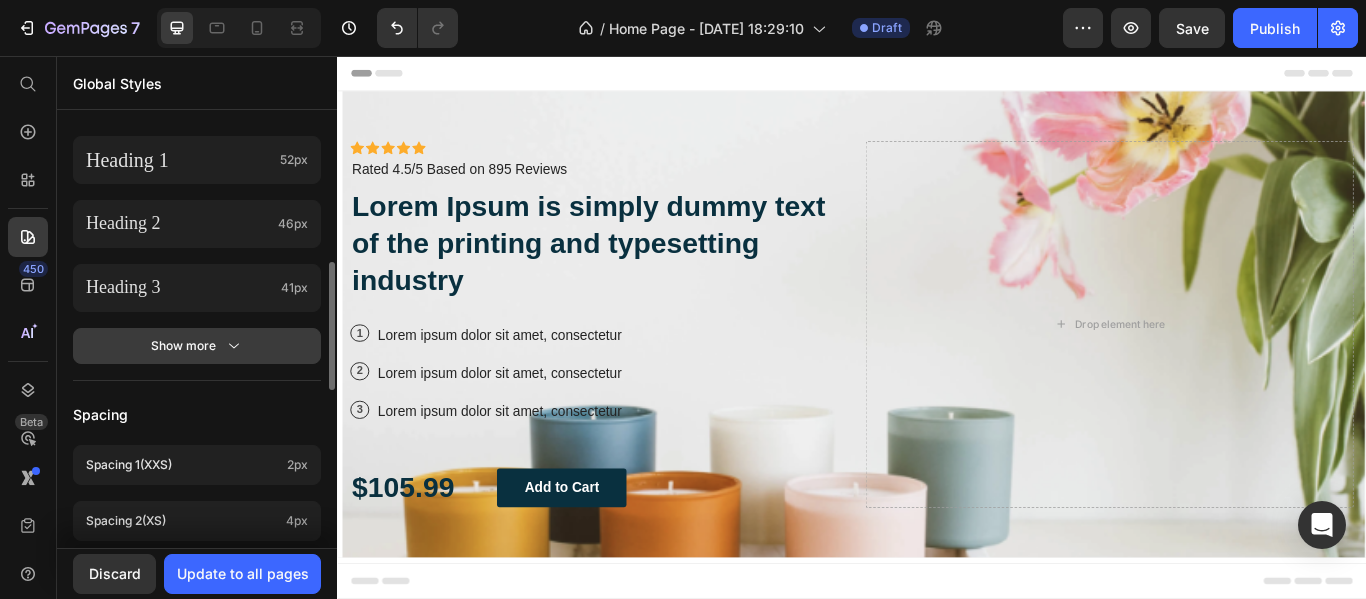 click on "Show more" 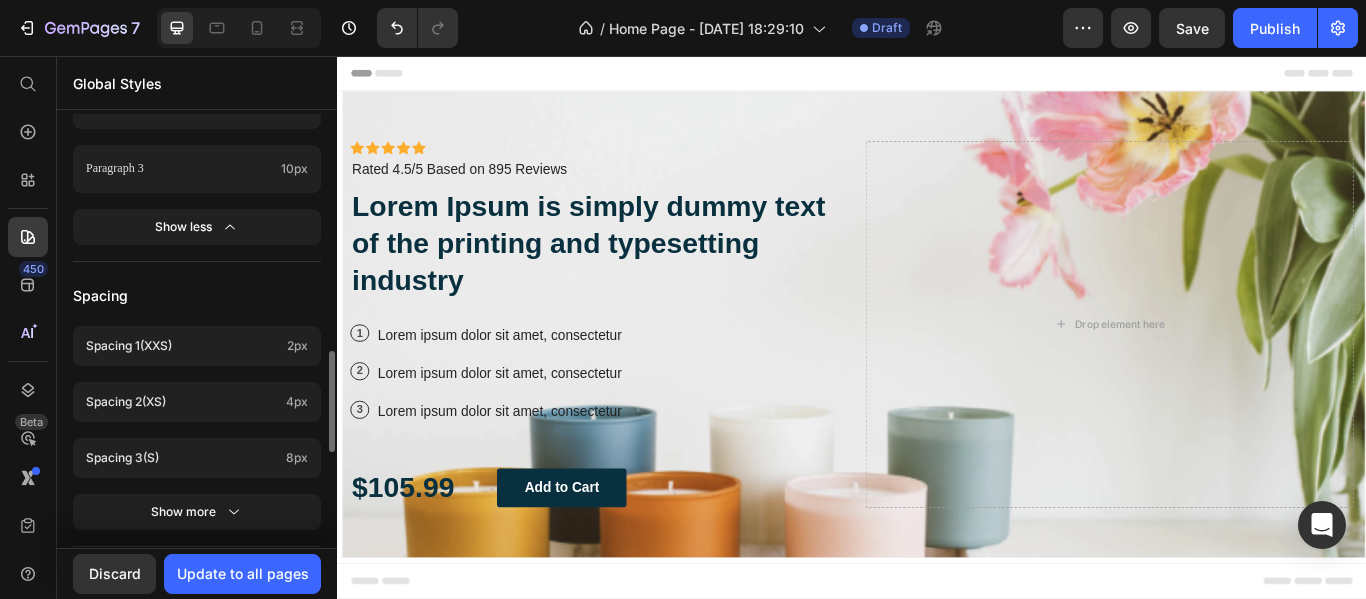 scroll, scrollTop: 1004, scrollLeft: 0, axis: vertical 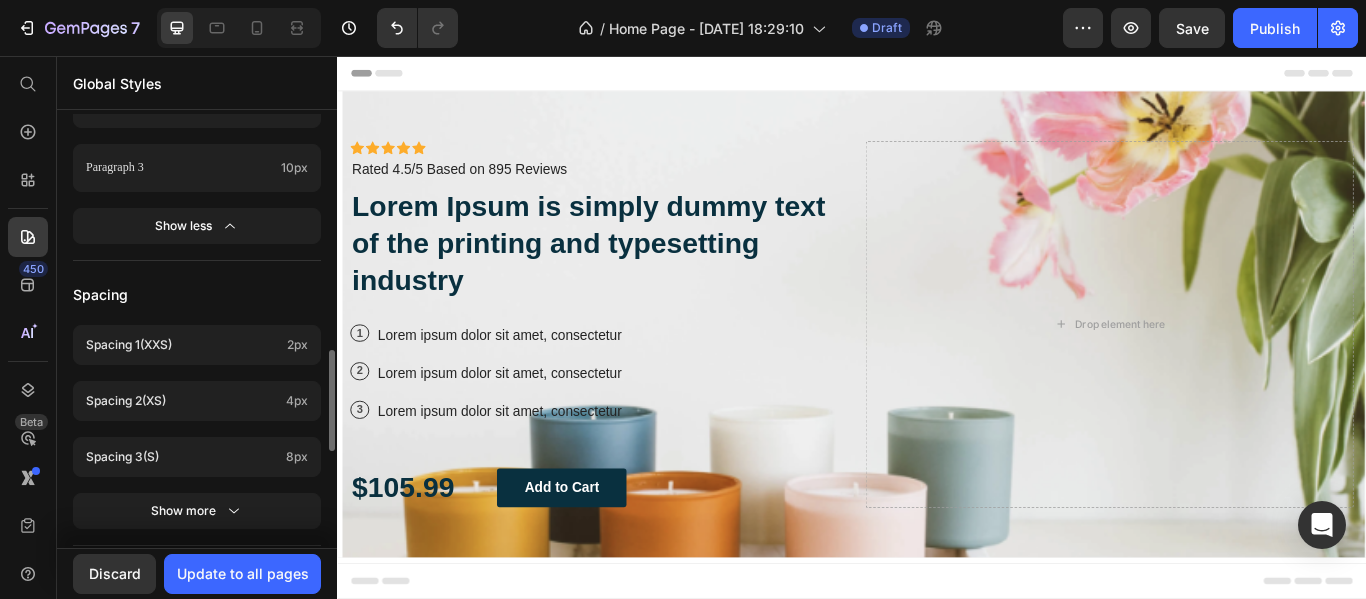 click on "Spacing 2  (xs) 4px" 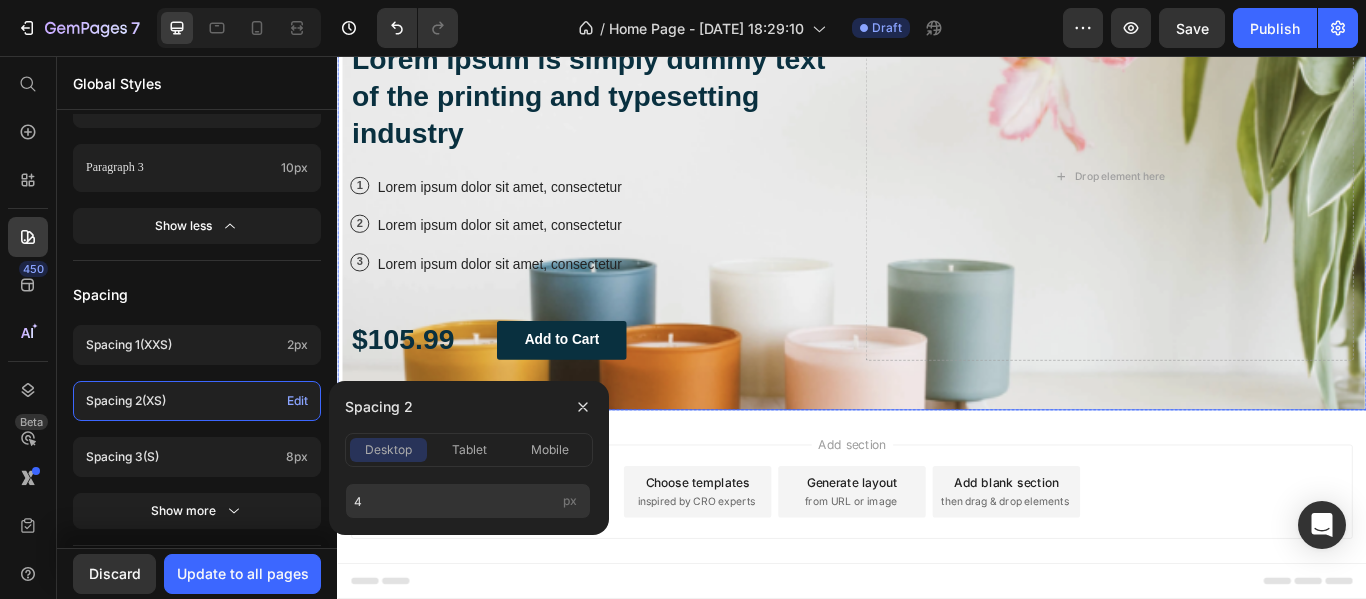 scroll, scrollTop: 175, scrollLeft: 0, axis: vertical 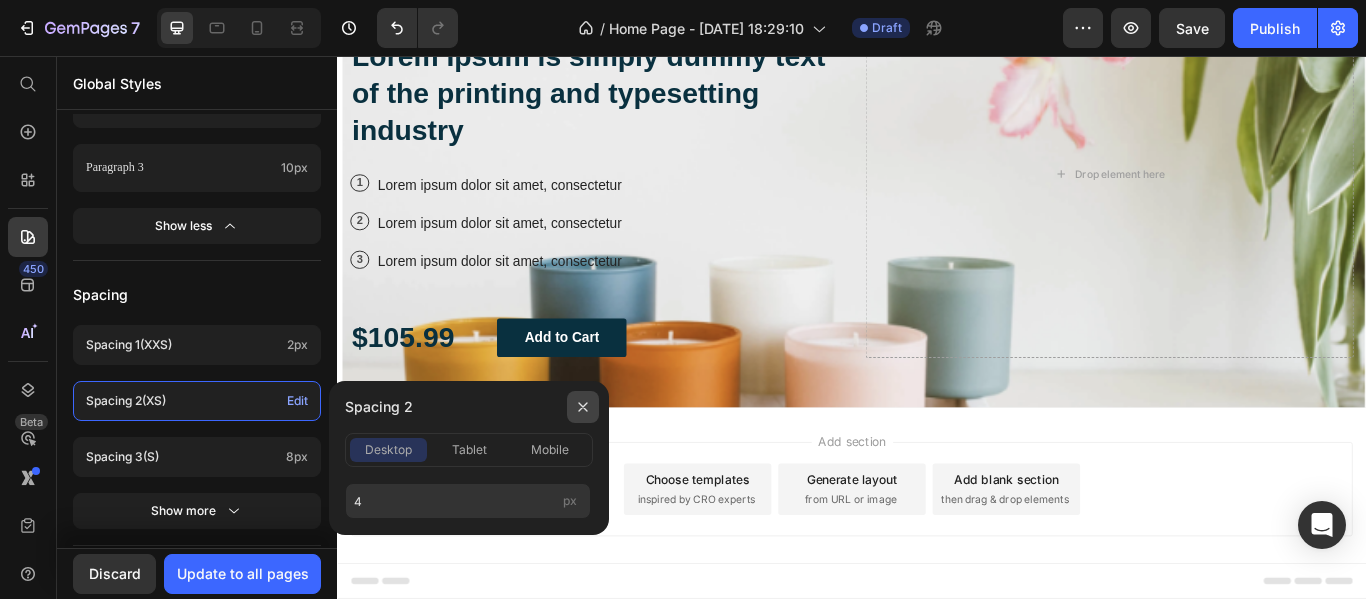 click at bounding box center (583, 407) 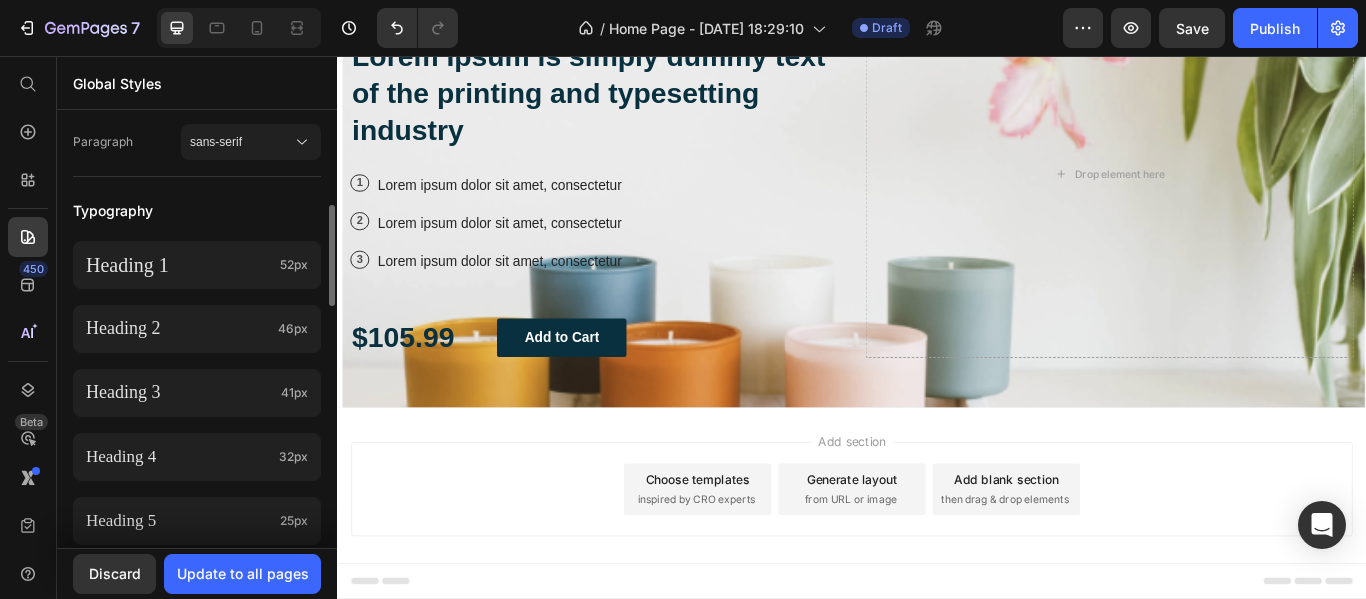 scroll, scrollTop: 394, scrollLeft: 0, axis: vertical 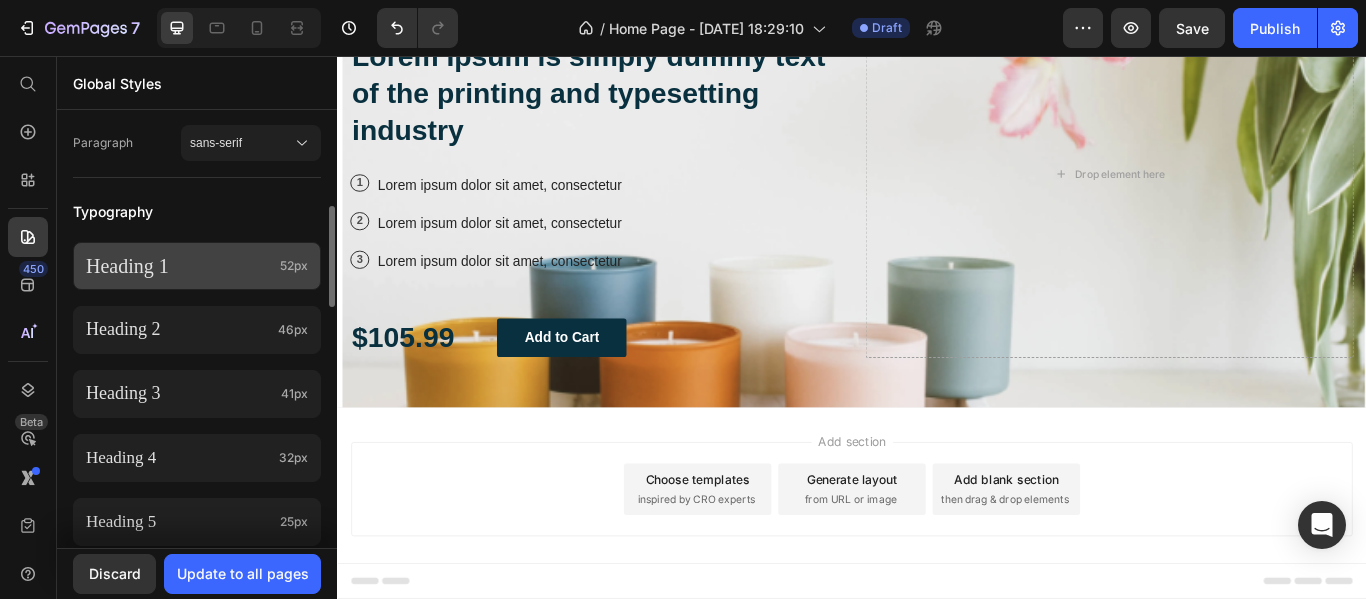 click on "Heading 1" at bounding box center (179, 266) 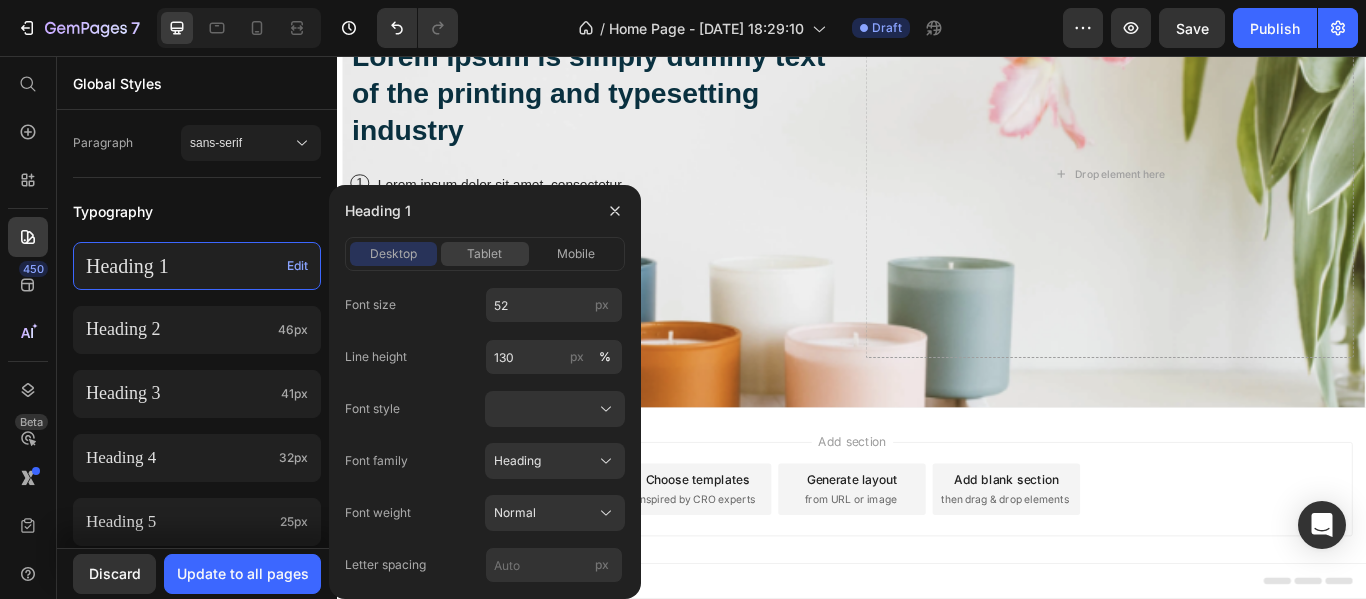 click on "tablet" at bounding box center (484, 254) 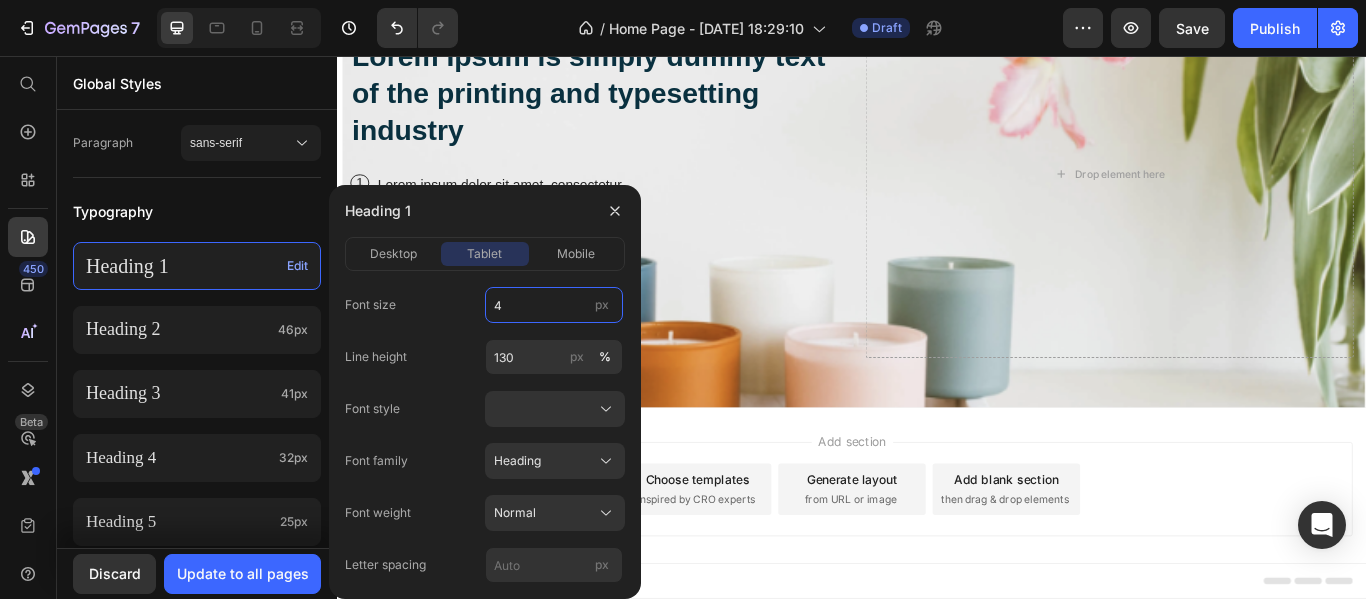 type on "45" 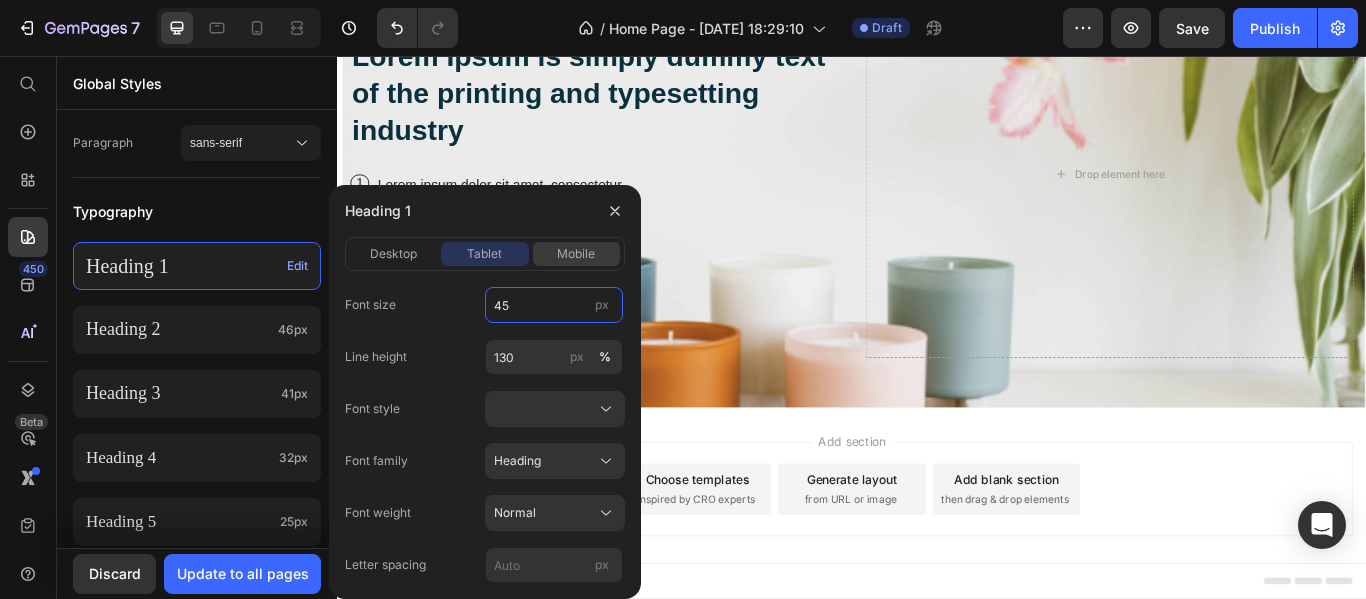 click on "mobile" at bounding box center [576, 254] 